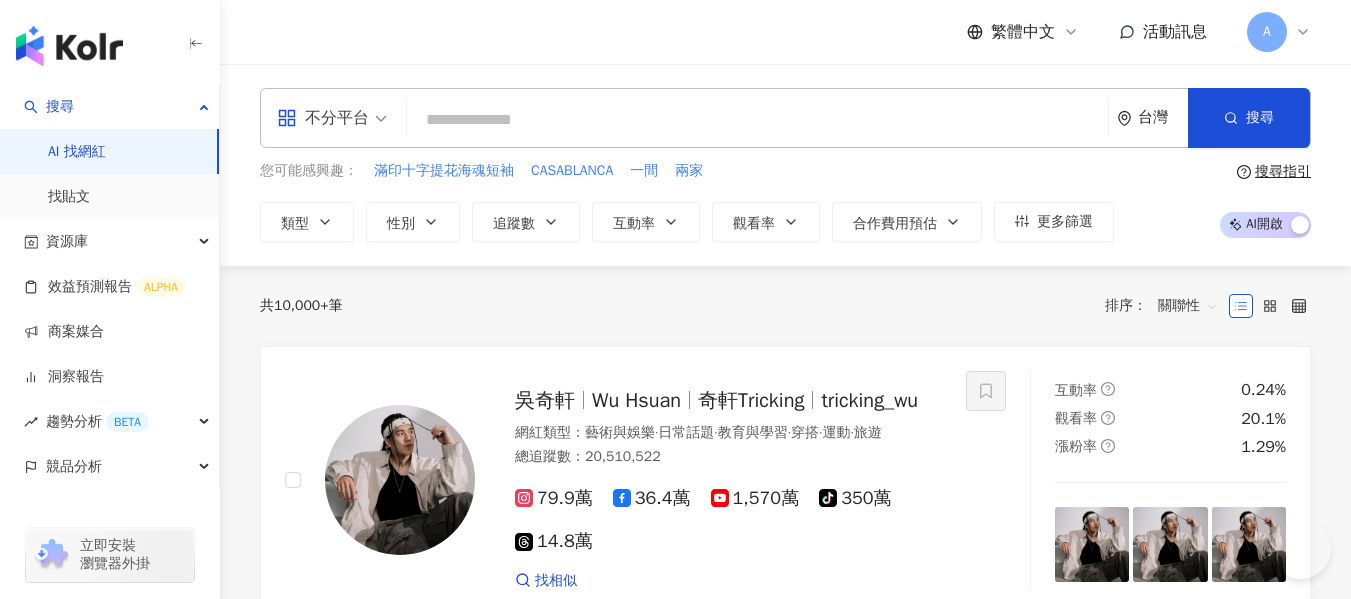 click at bounding box center (757, 120) 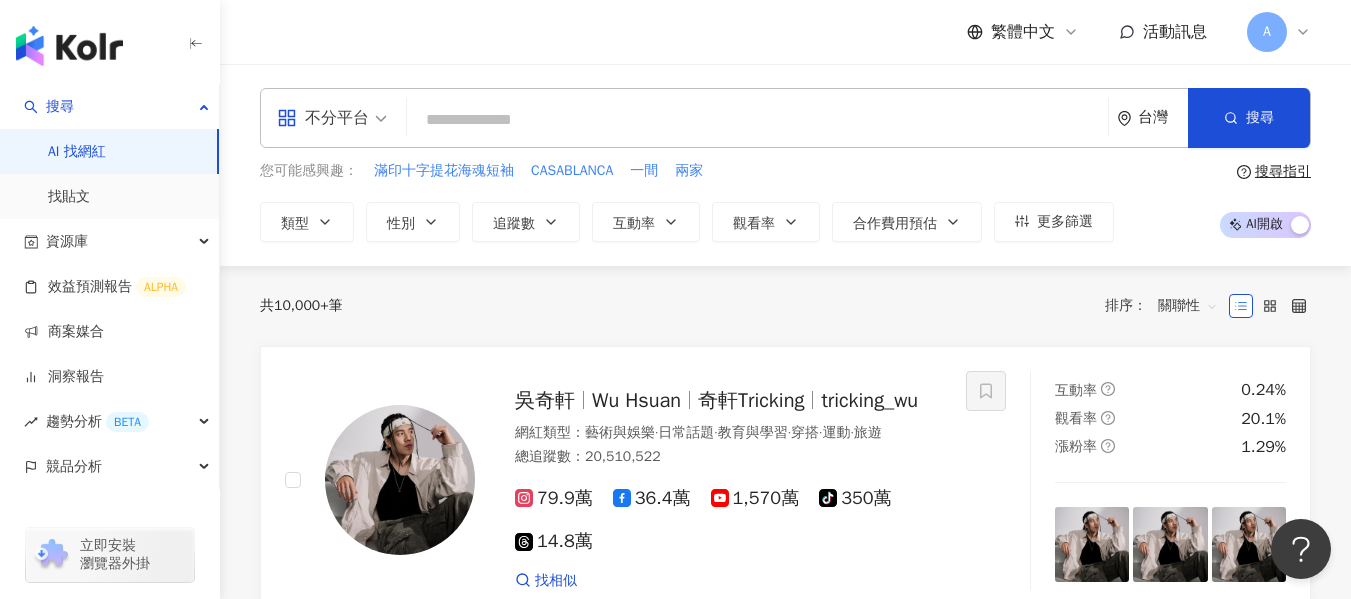 scroll, scrollTop: 0, scrollLeft: 0, axis: both 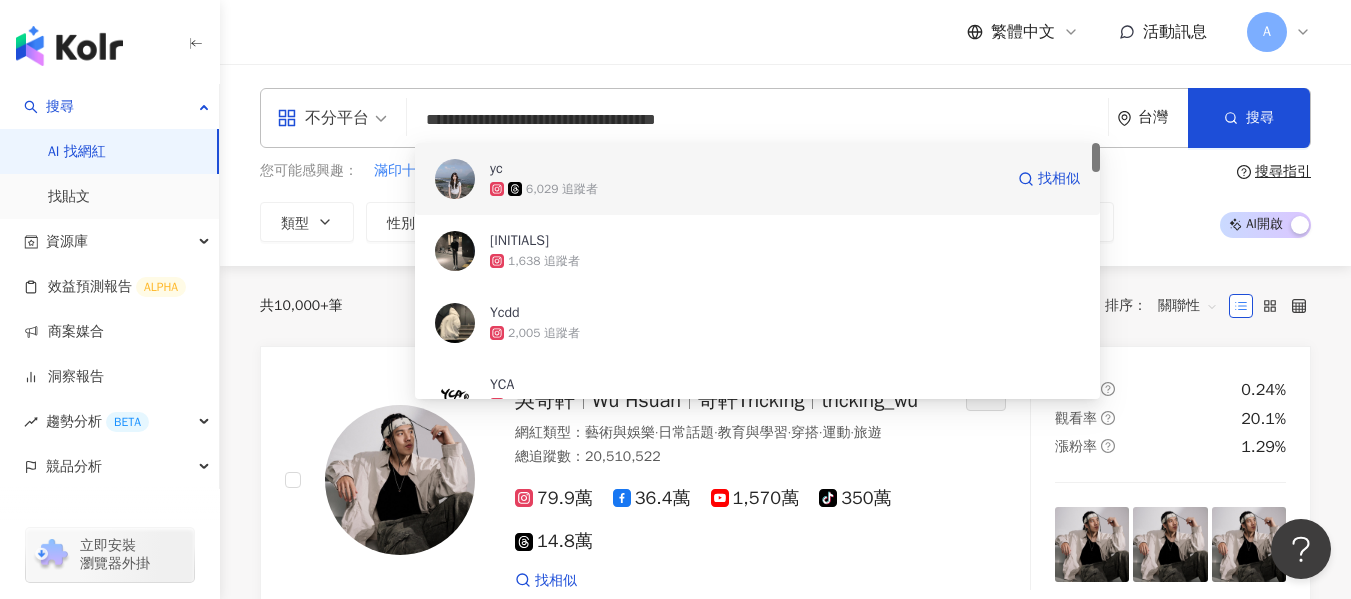 click on "yc" at bounding box center (746, 169) 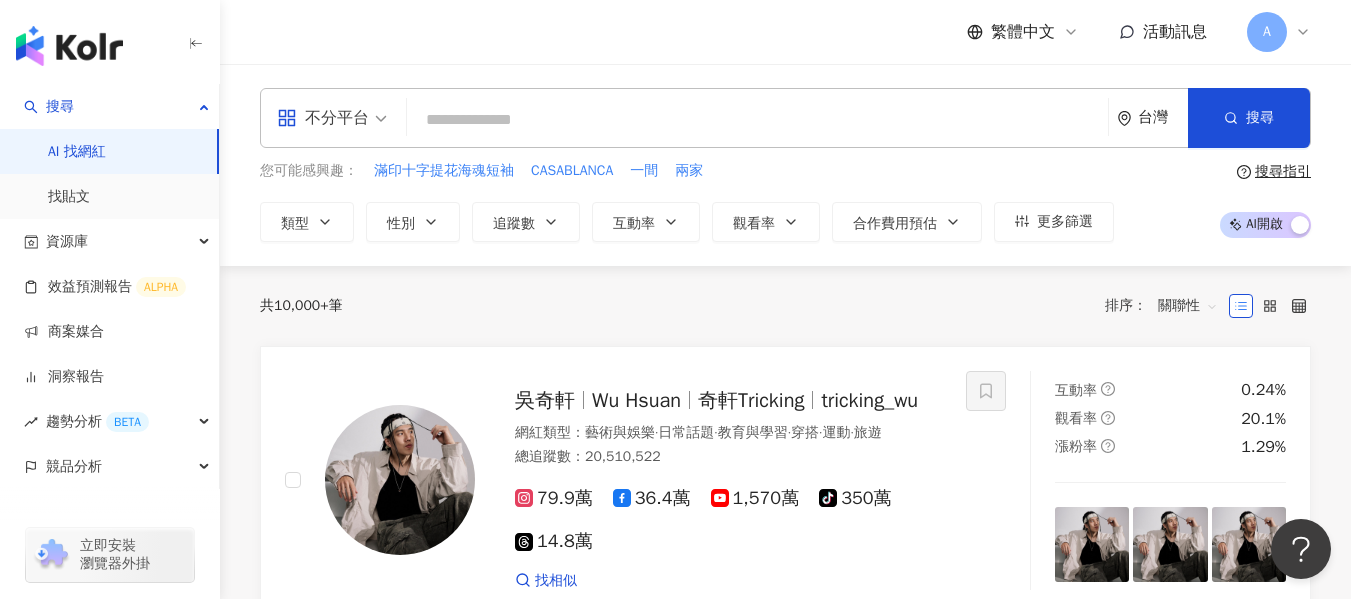 click at bounding box center (757, 120) 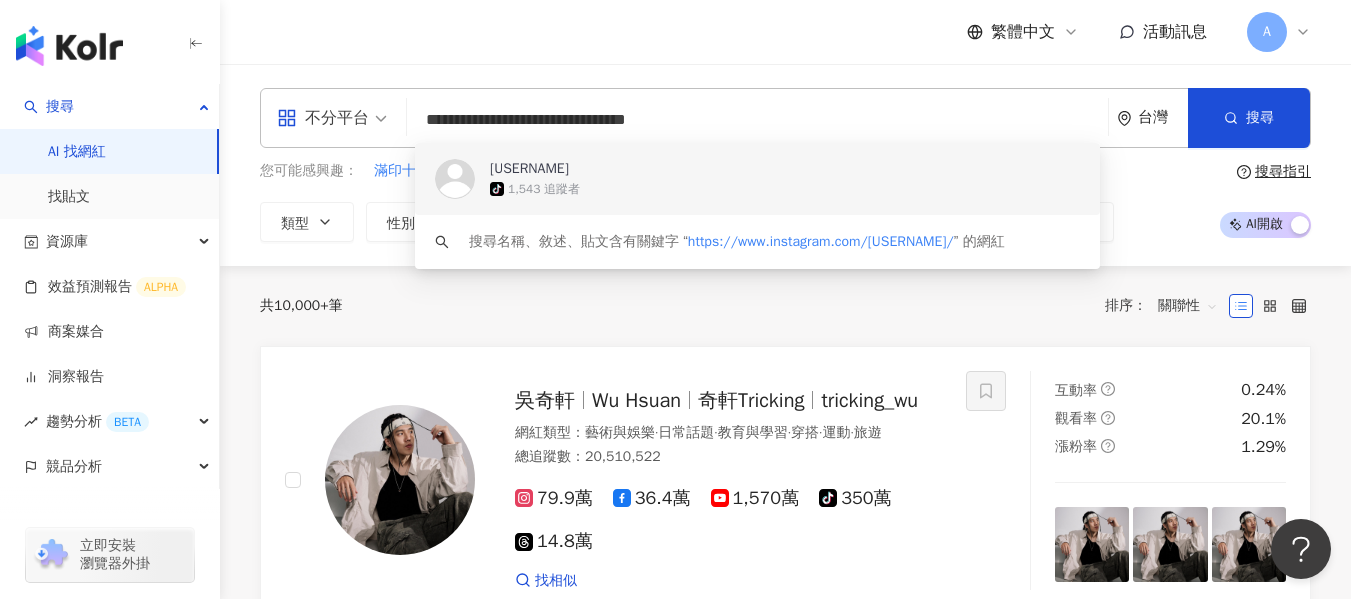 click on "tiktok-icon 1,543   追蹤者" at bounding box center [785, 189] 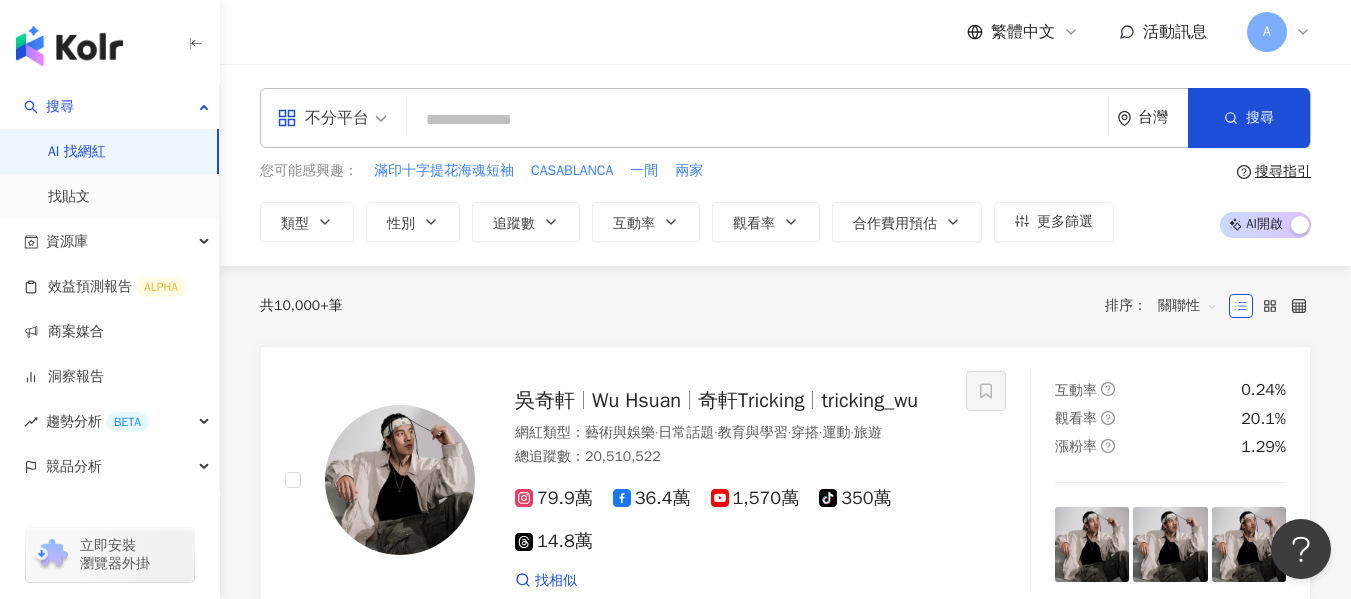 click on "不分平台 台灣 搜尋 https://www.tiktok.com/@liq2en liq2en tiktok-icon 1,543   追蹤者 搜尋名稱、敘述、貼文含有關鍵字 “ https://www.instagram.com/liq2en/ ” 的網紅" at bounding box center (785, 118) 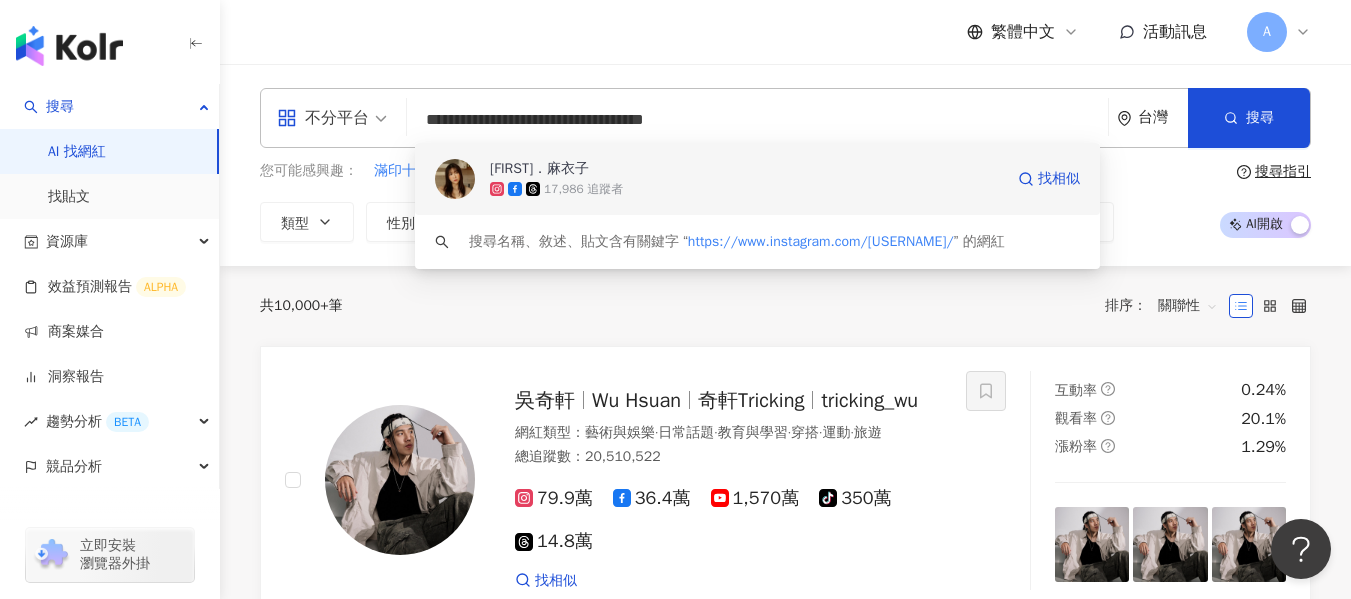 click on "17,986   追蹤者" at bounding box center [746, 189] 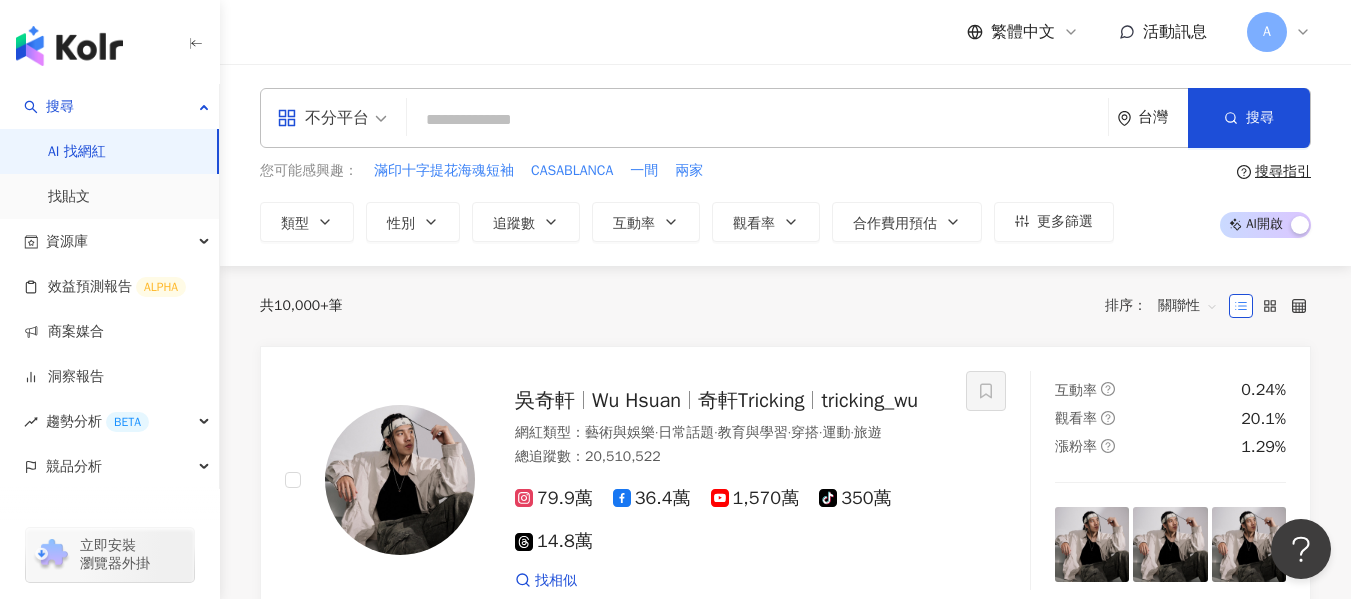 click at bounding box center (757, 120) 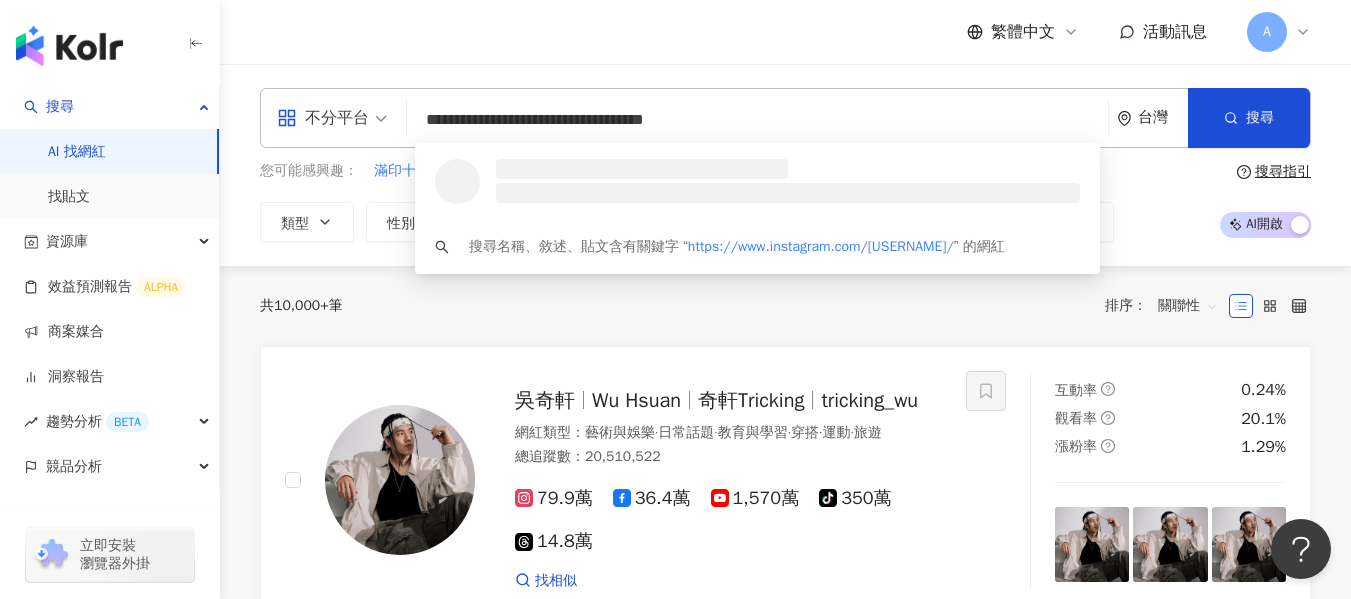 click on "**********" at bounding box center [757, 120] 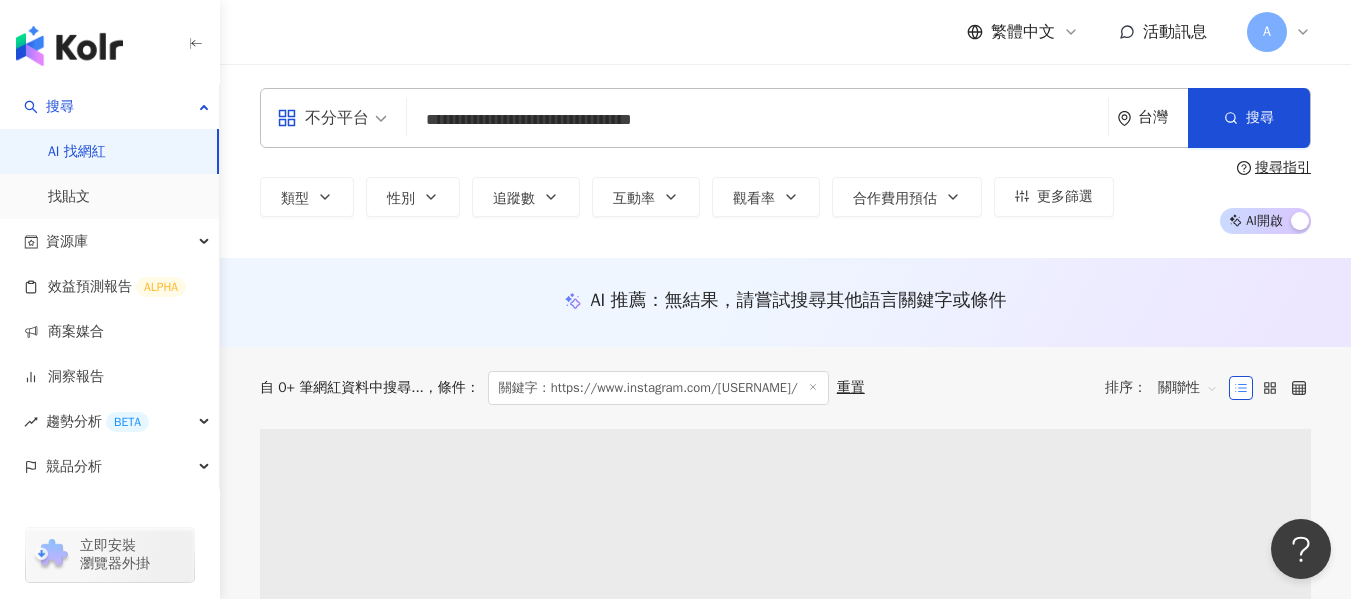 type on "**********" 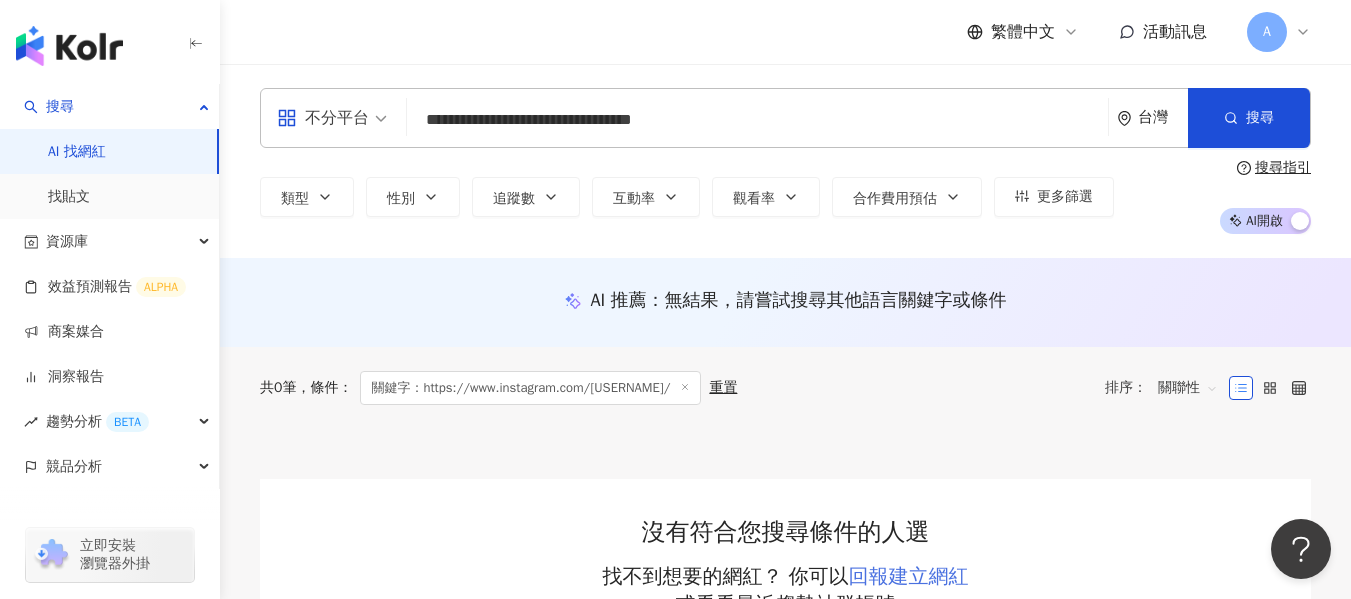 click on "回報建立網紅" at bounding box center (909, 576) 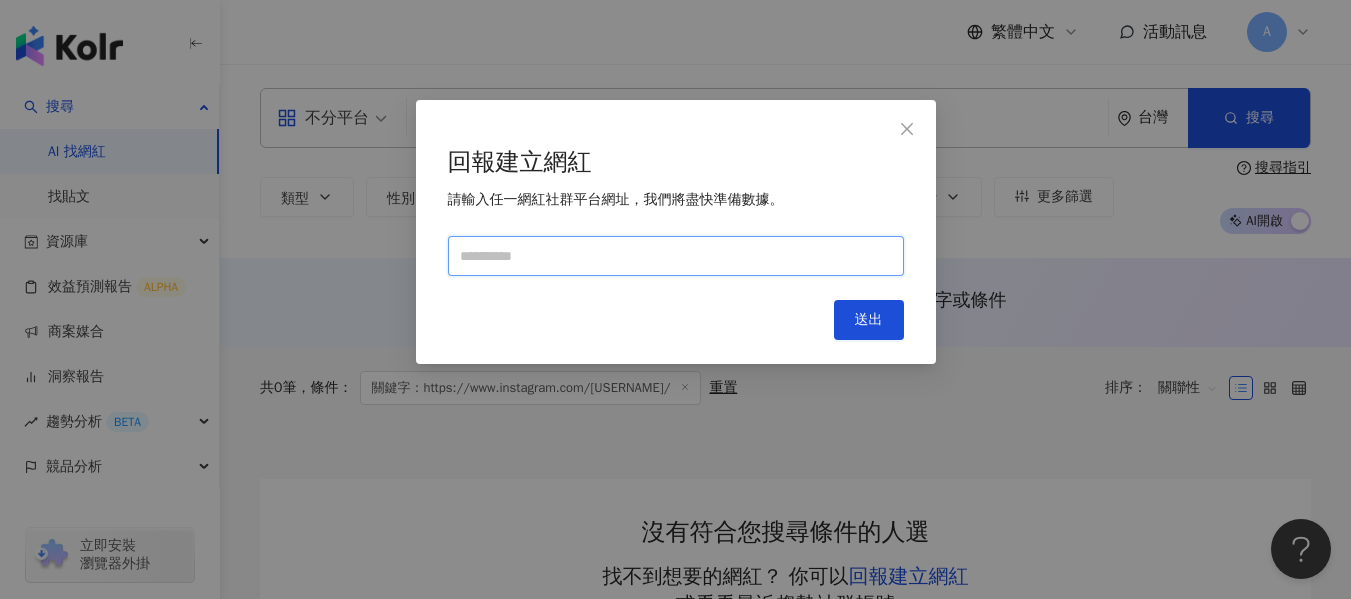 click at bounding box center [676, 256] 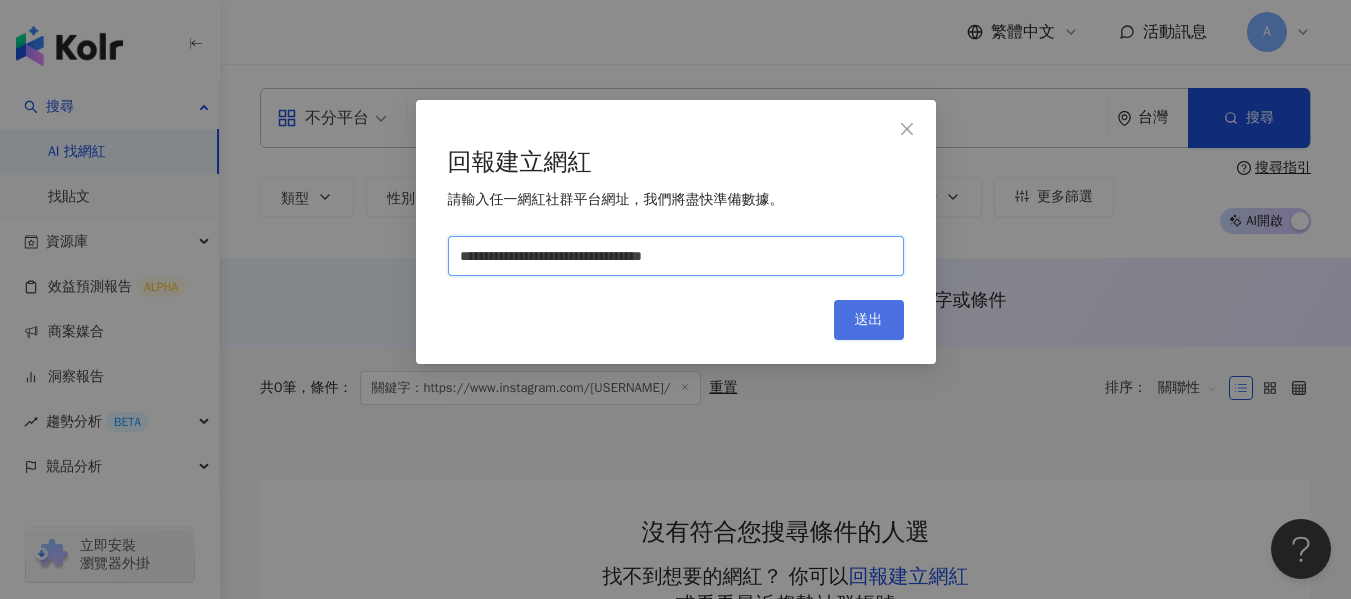 type on "**********" 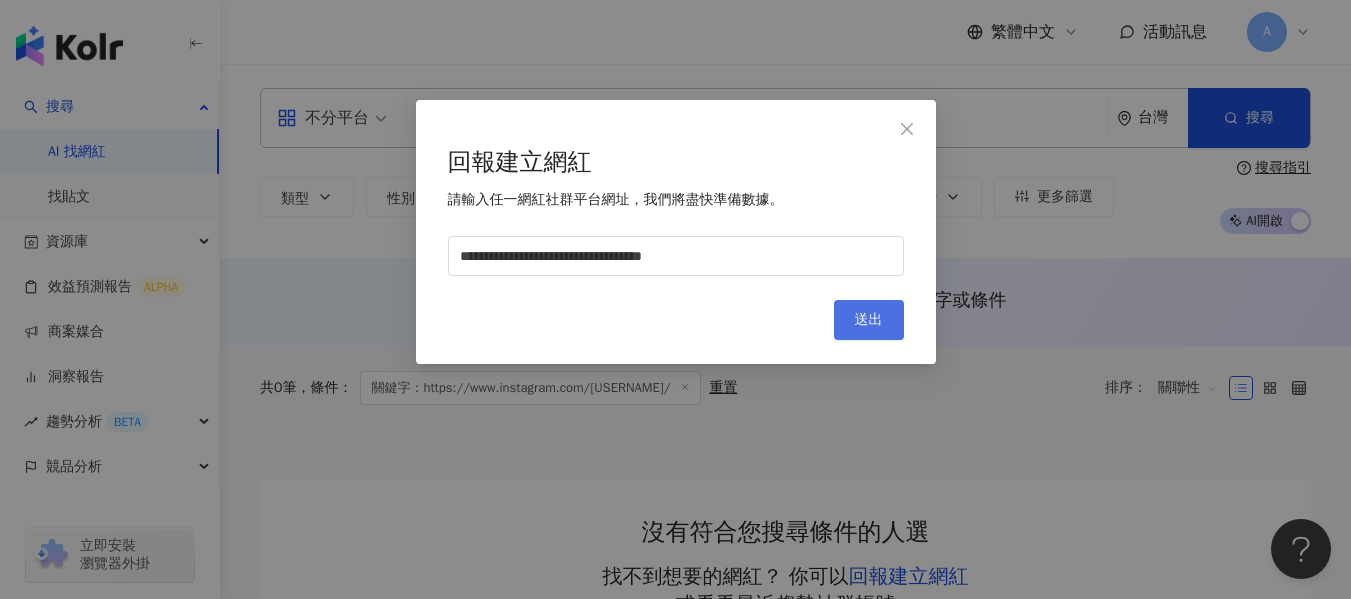 click on "送出" at bounding box center [869, 320] 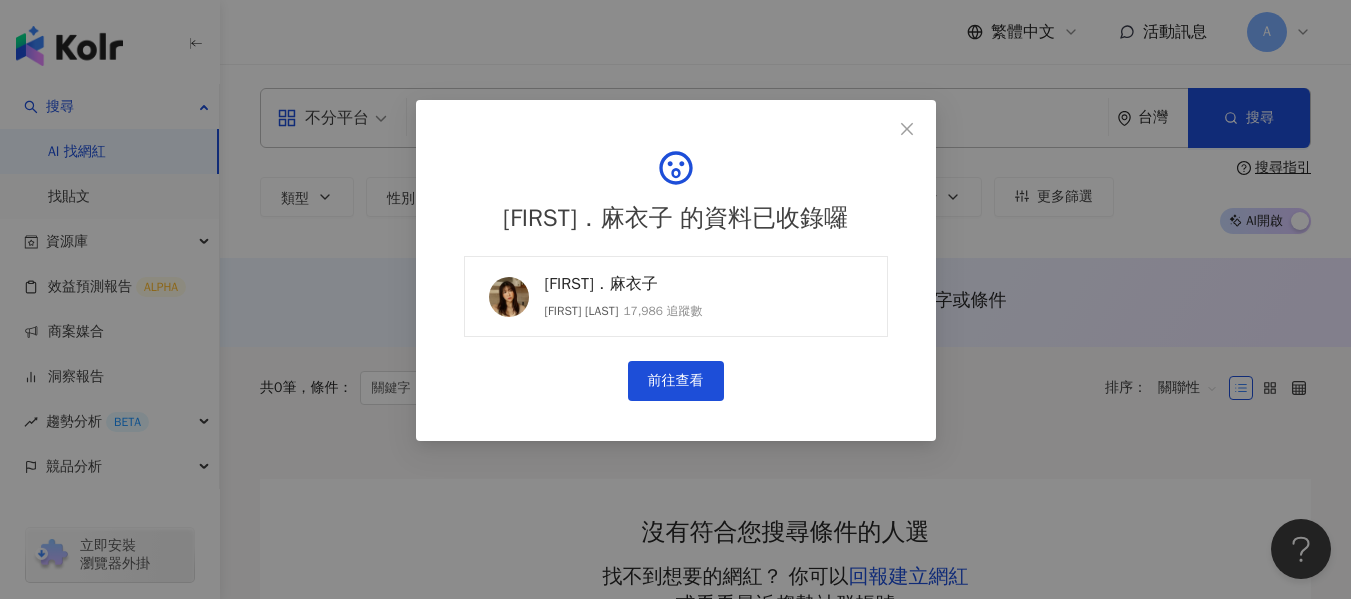 click on "[FIRST]．[USERNAME]" at bounding box center (624, 284) 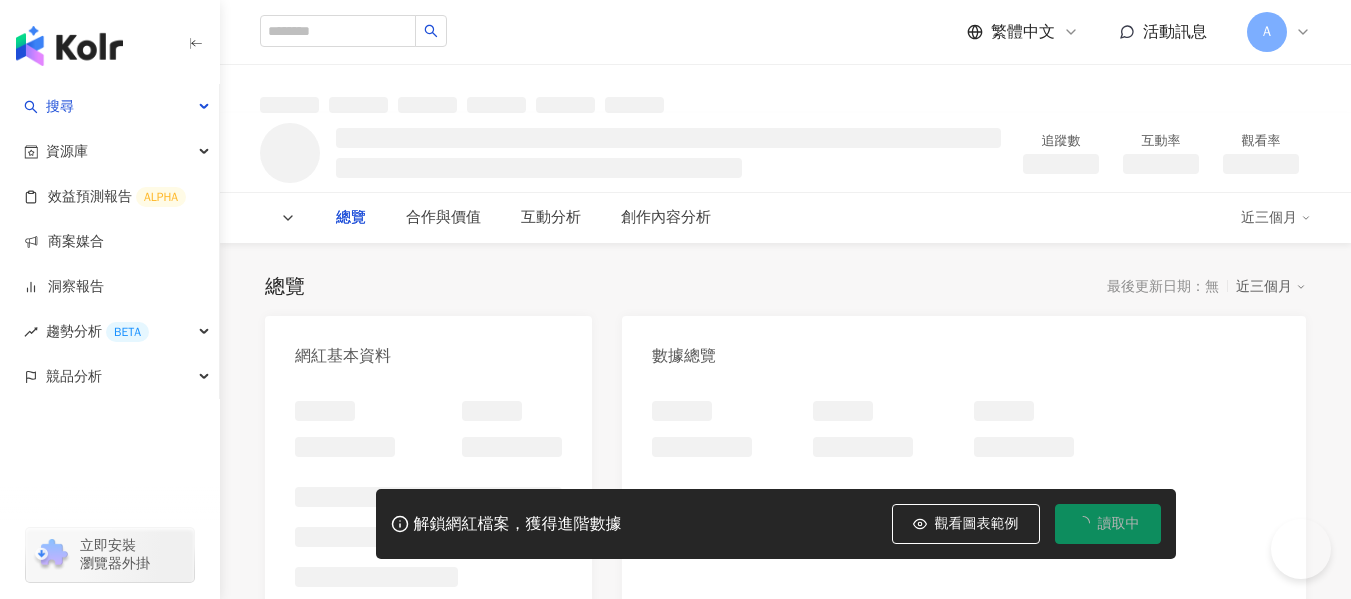scroll, scrollTop: 0, scrollLeft: 0, axis: both 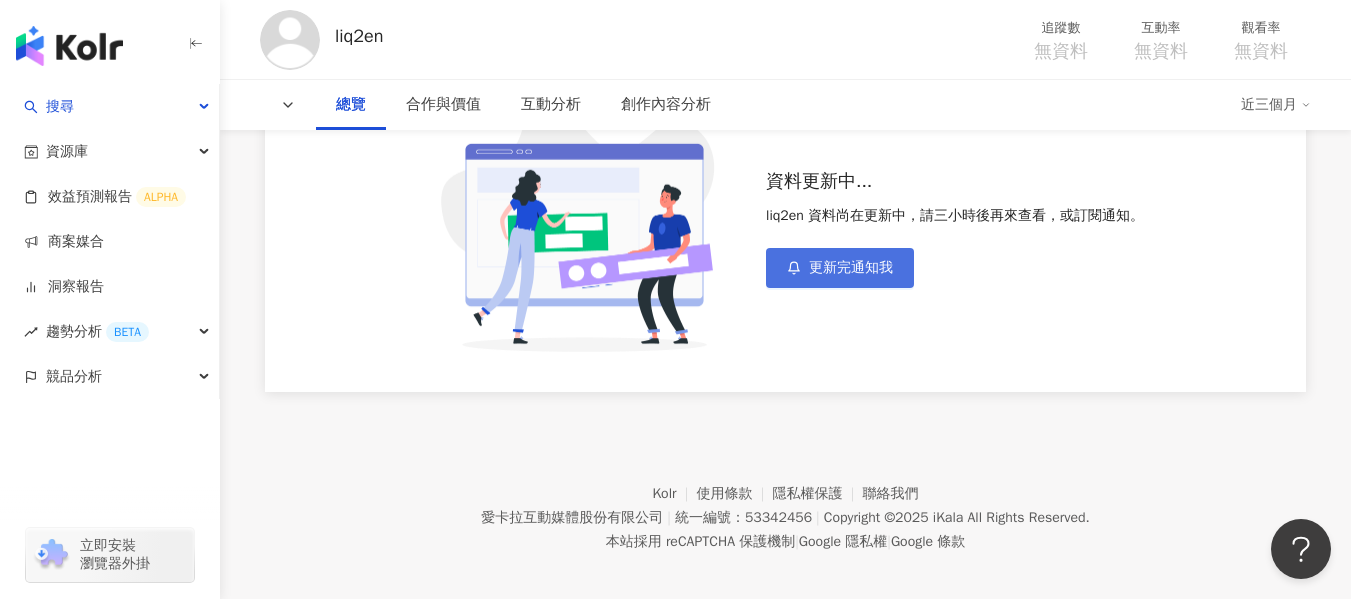 click on "更新完通知我" at bounding box center [851, 268] 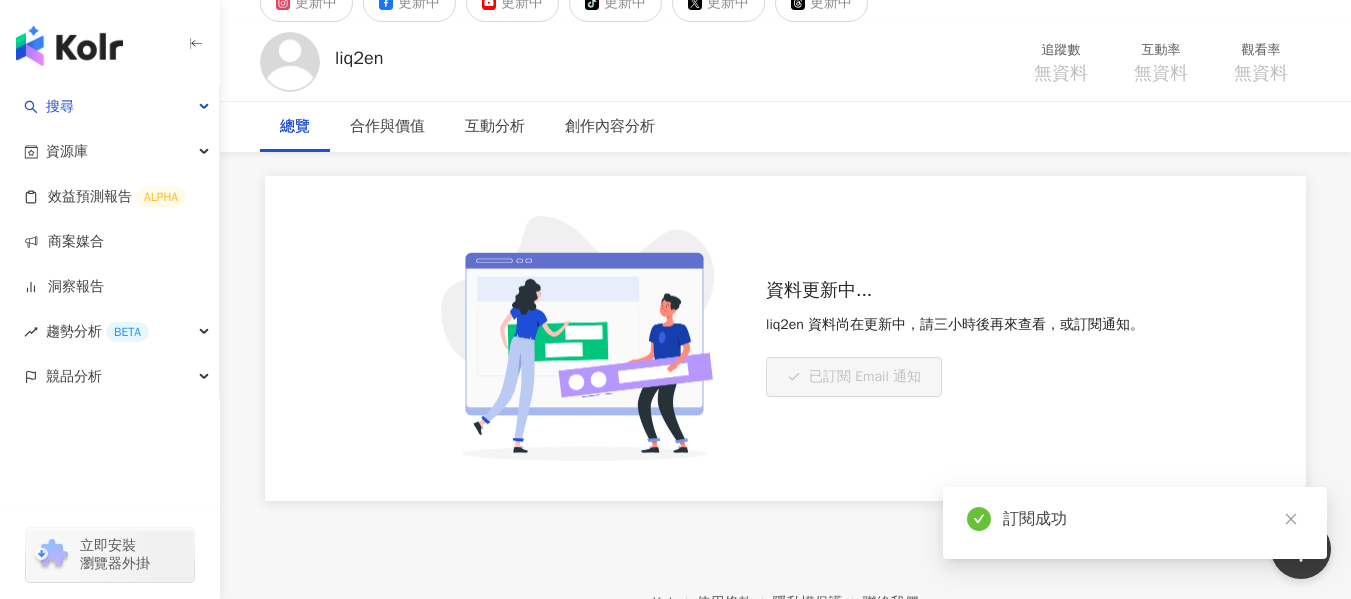 scroll, scrollTop: 0, scrollLeft: 0, axis: both 